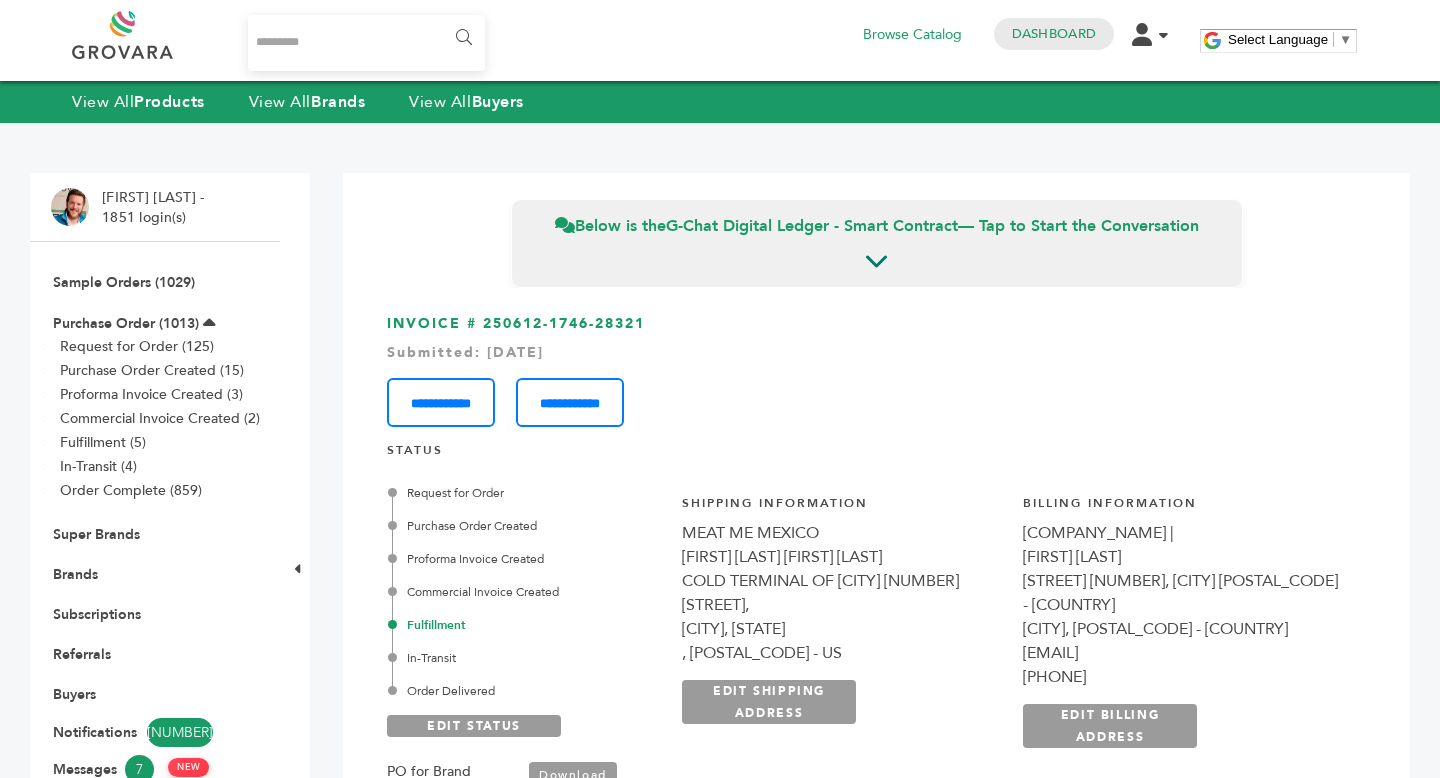 scroll, scrollTop: 165, scrollLeft: 0, axis: vertical 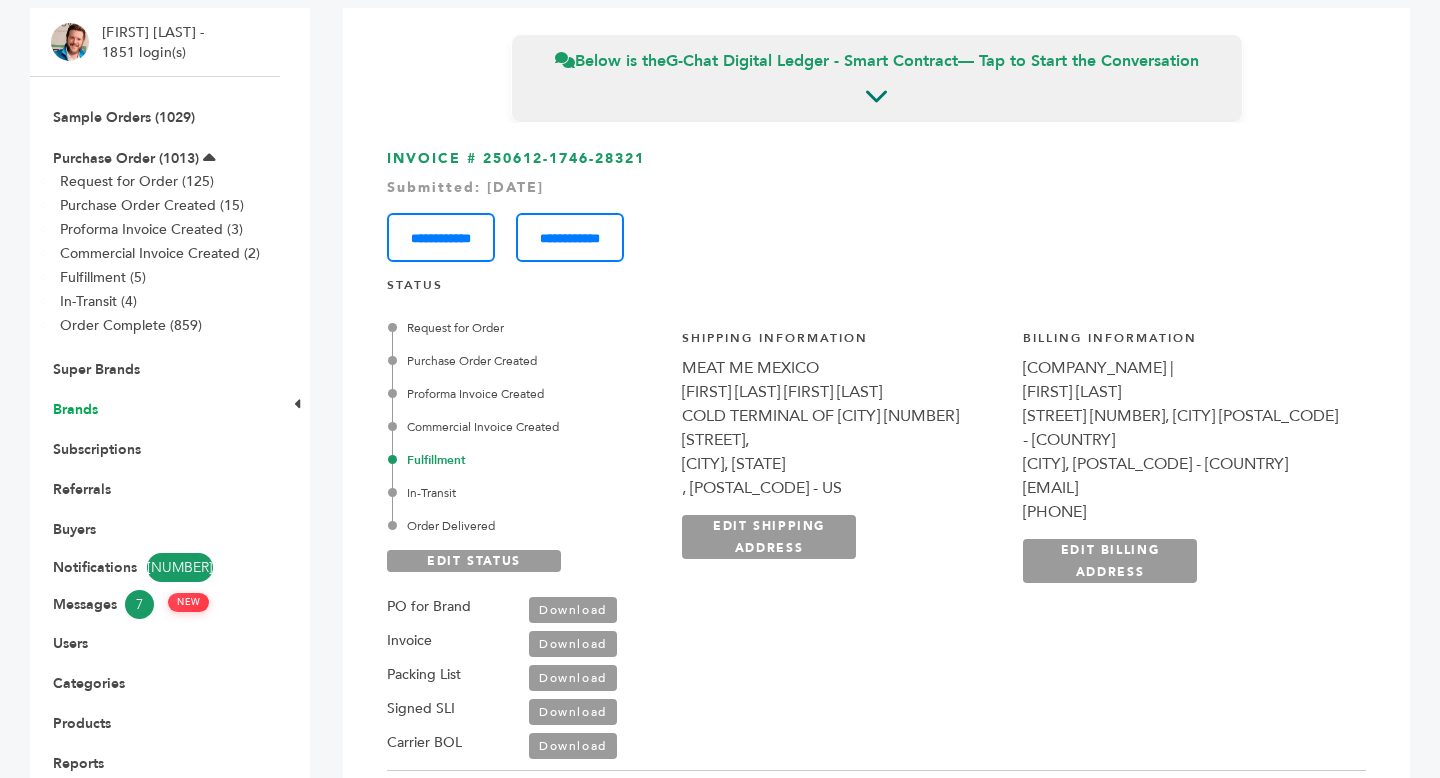 click on "Brands" at bounding box center [75, 409] 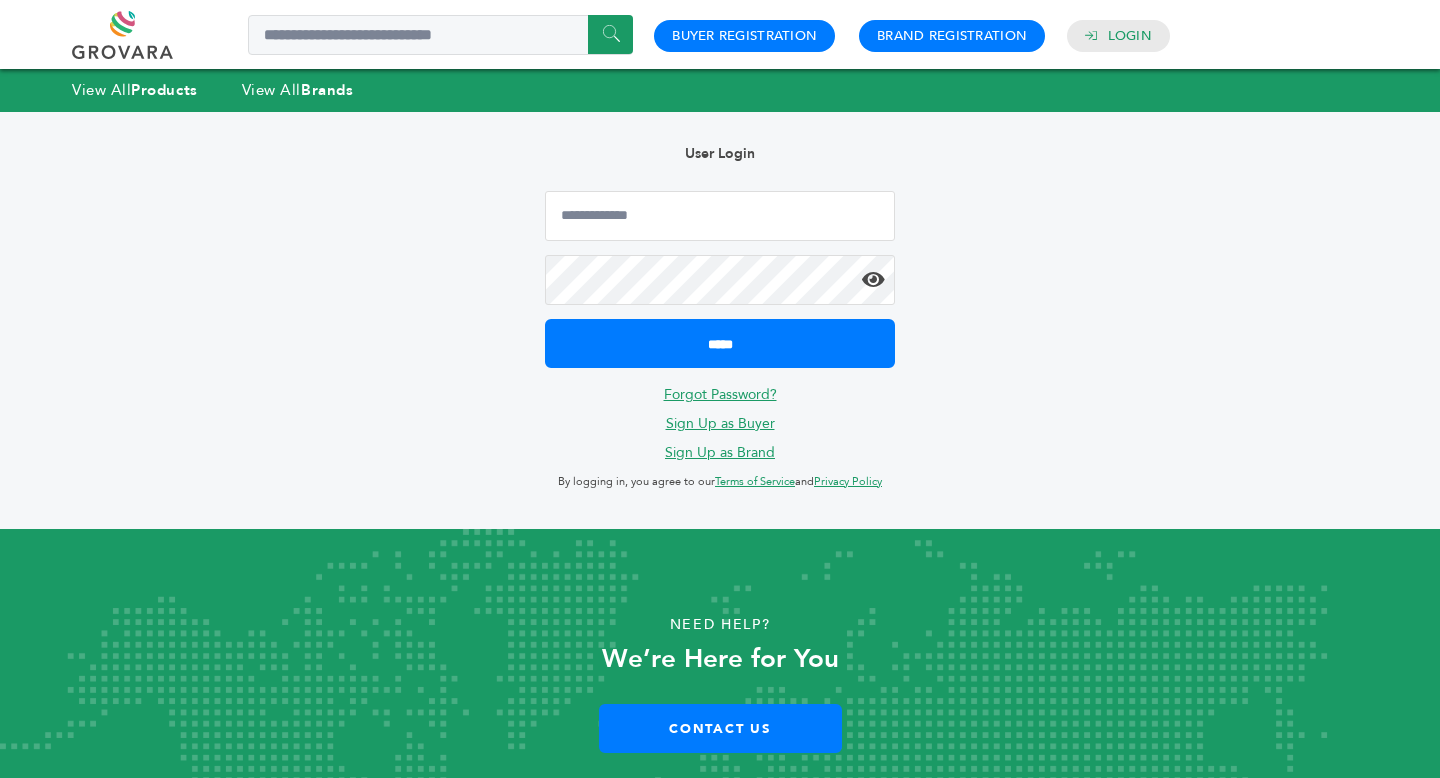 scroll, scrollTop: 0, scrollLeft: 0, axis: both 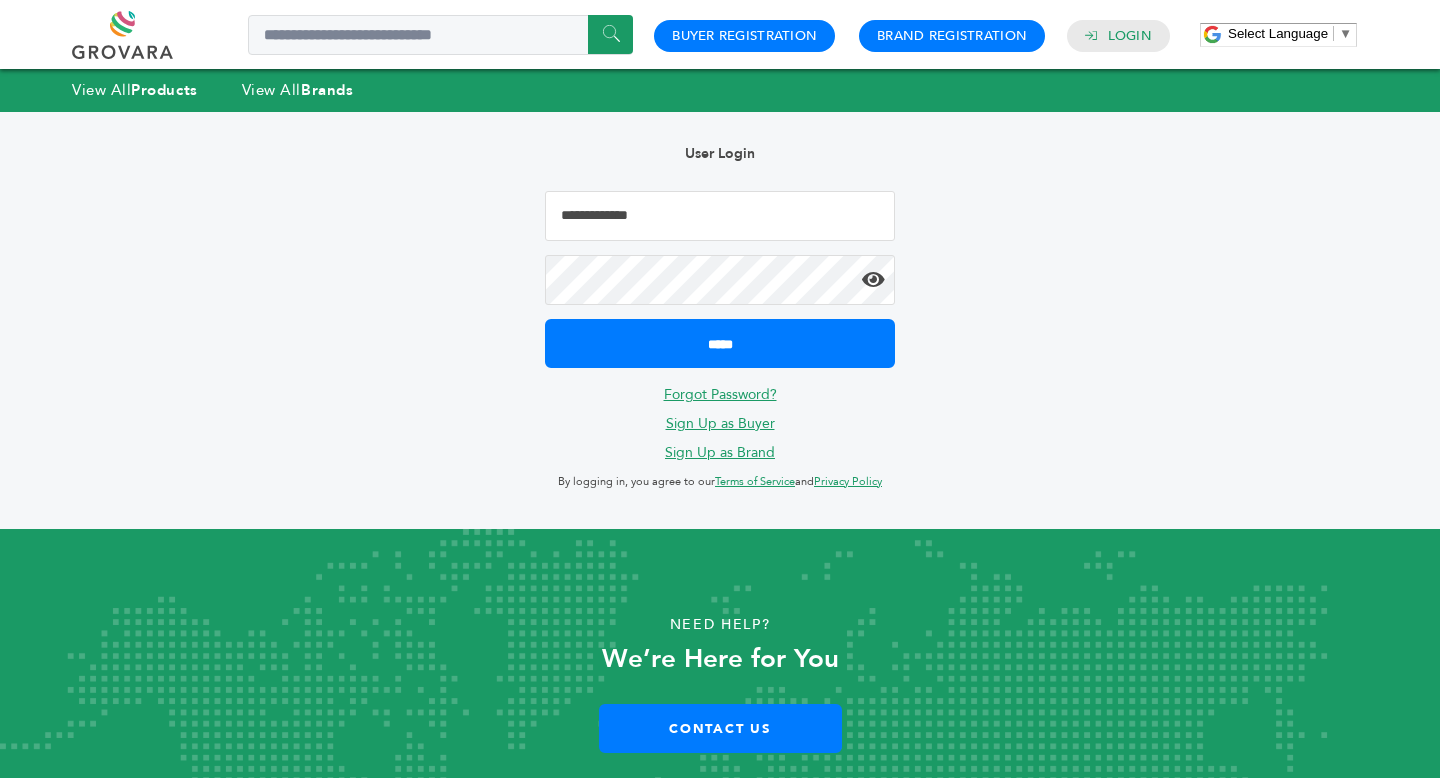 click at bounding box center [720, 216] 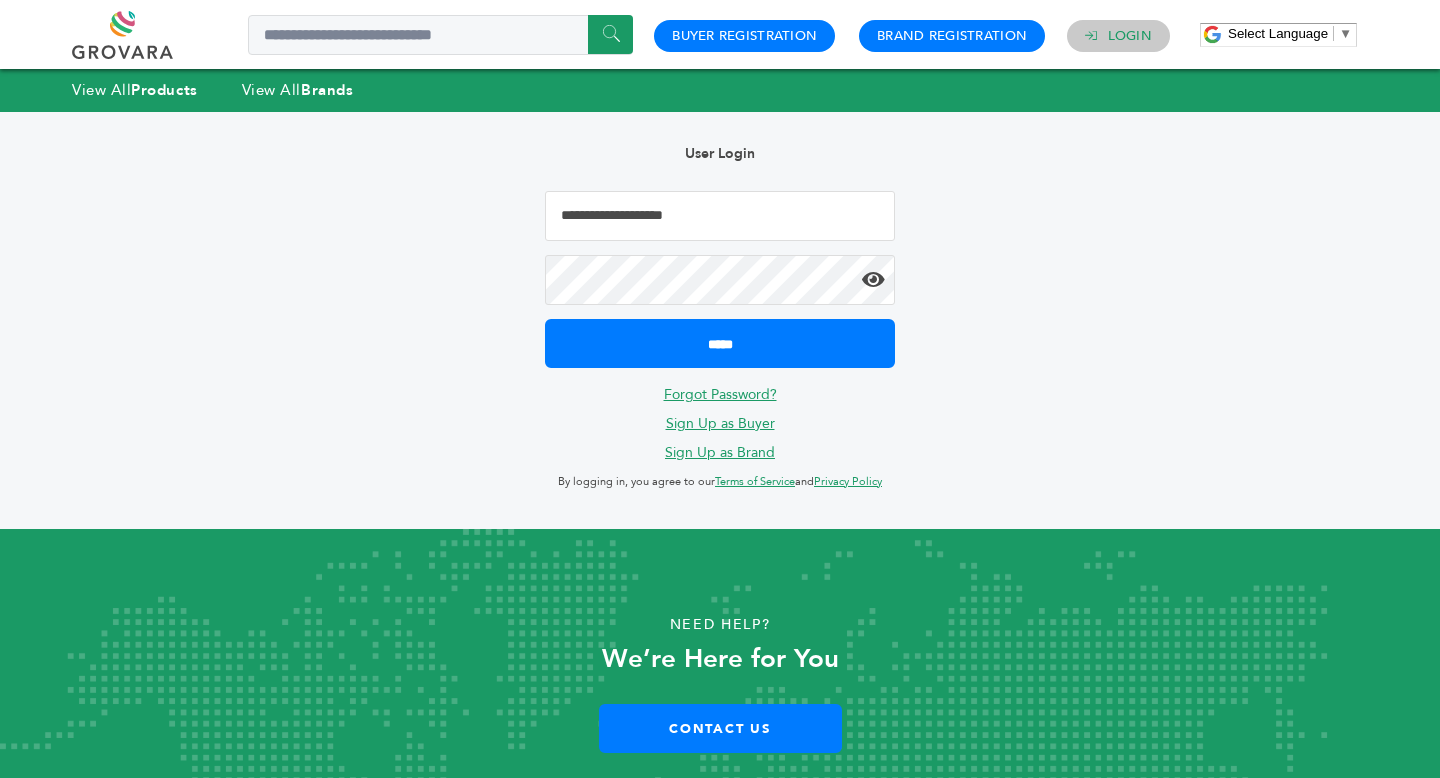 click on "Login" at bounding box center (1130, 36) 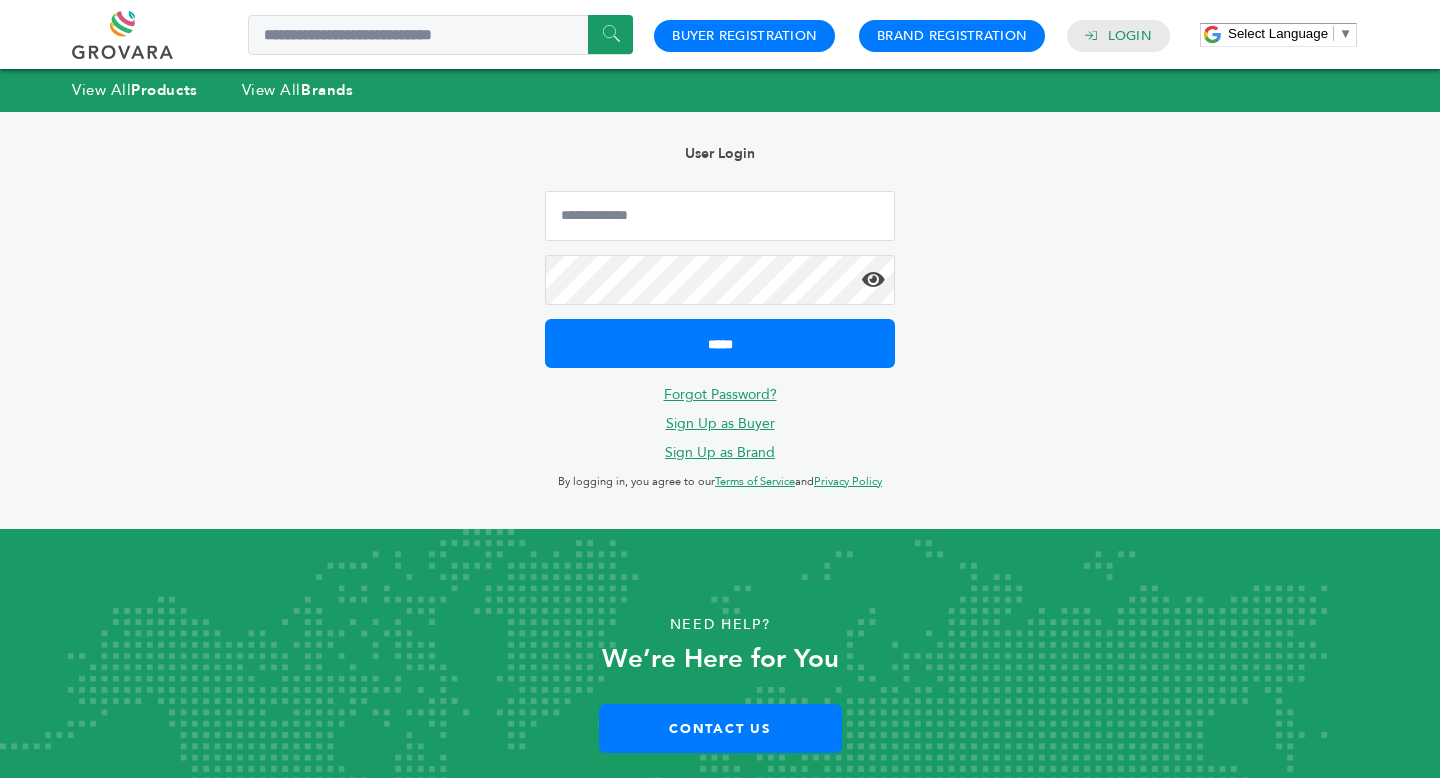 scroll, scrollTop: 0, scrollLeft: 0, axis: both 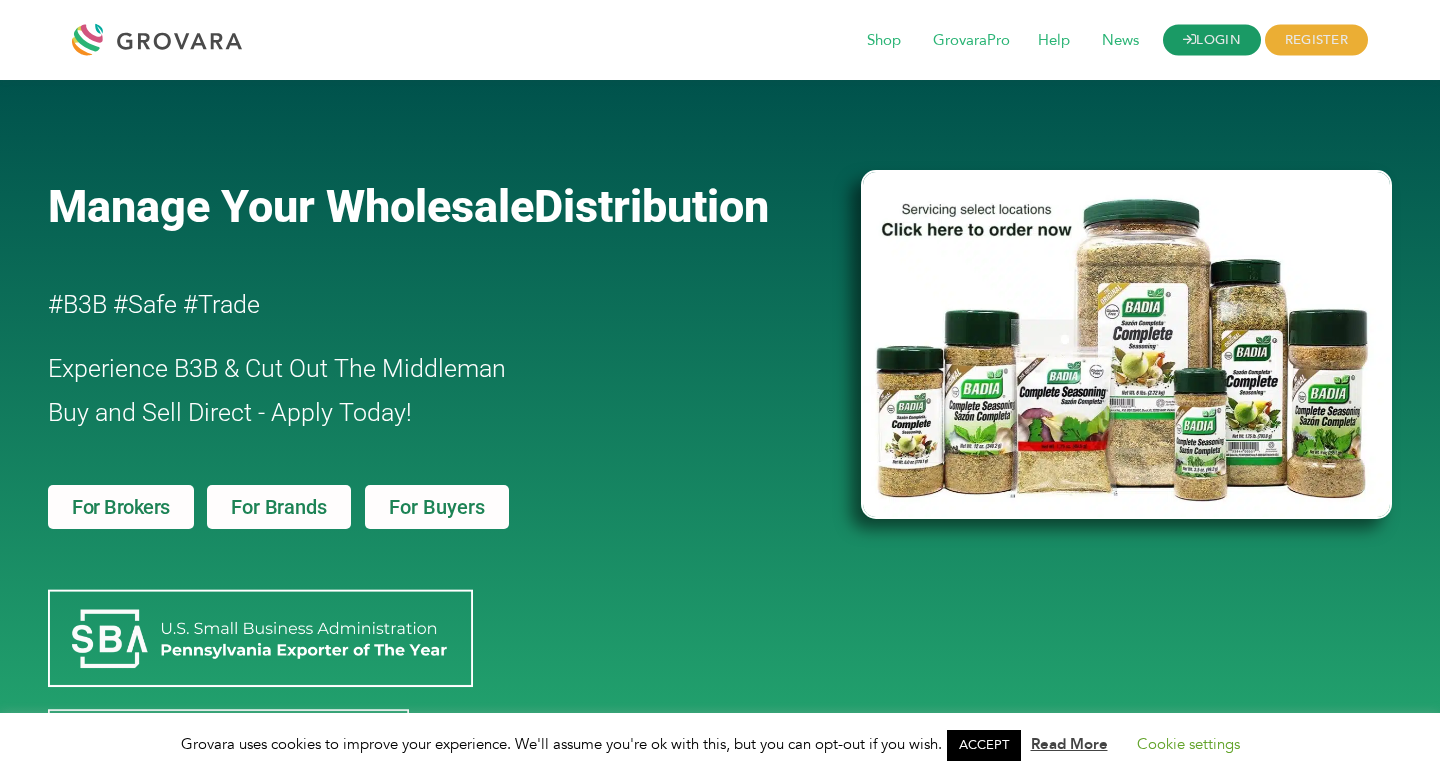 click on "LOGIN" at bounding box center [1212, 40] 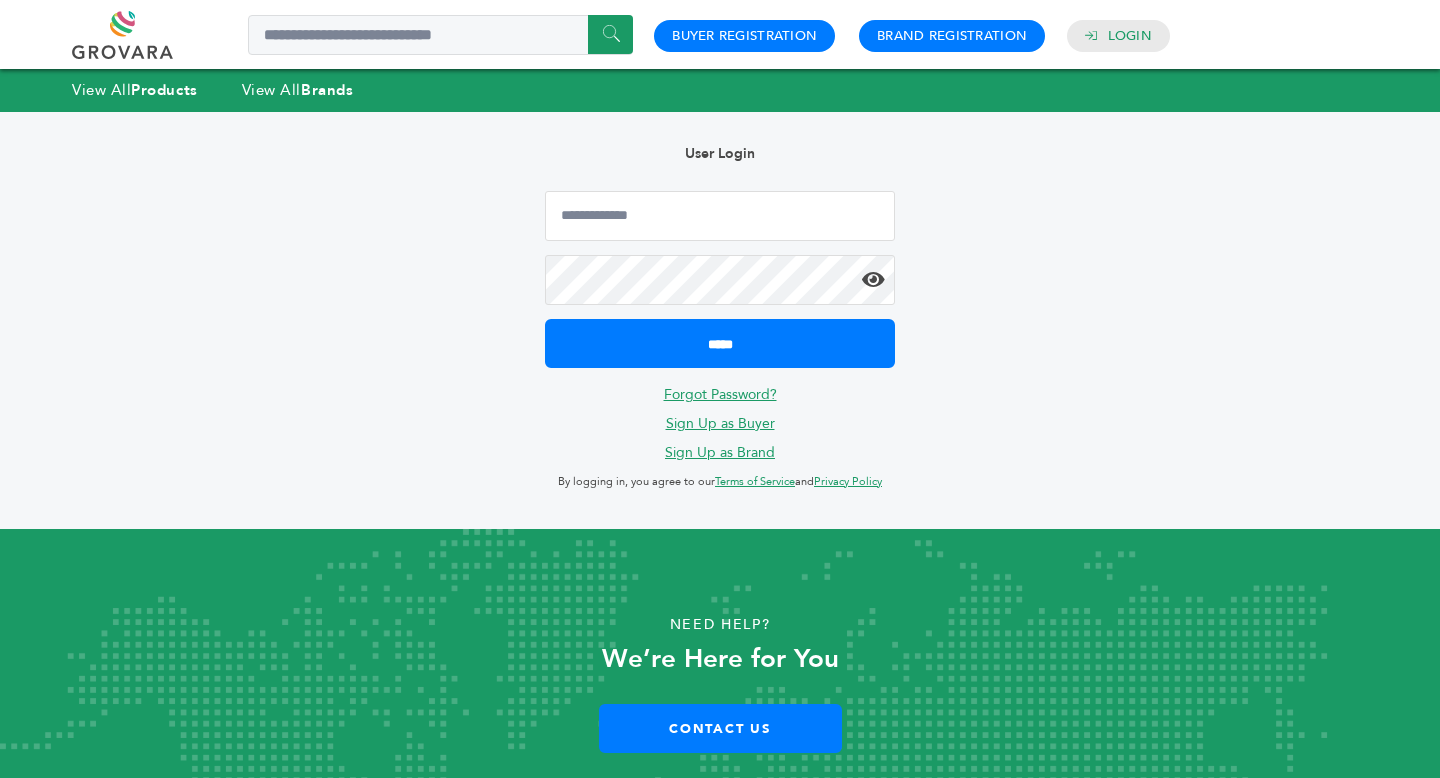 scroll, scrollTop: 0, scrollLeft: 0, axis: both 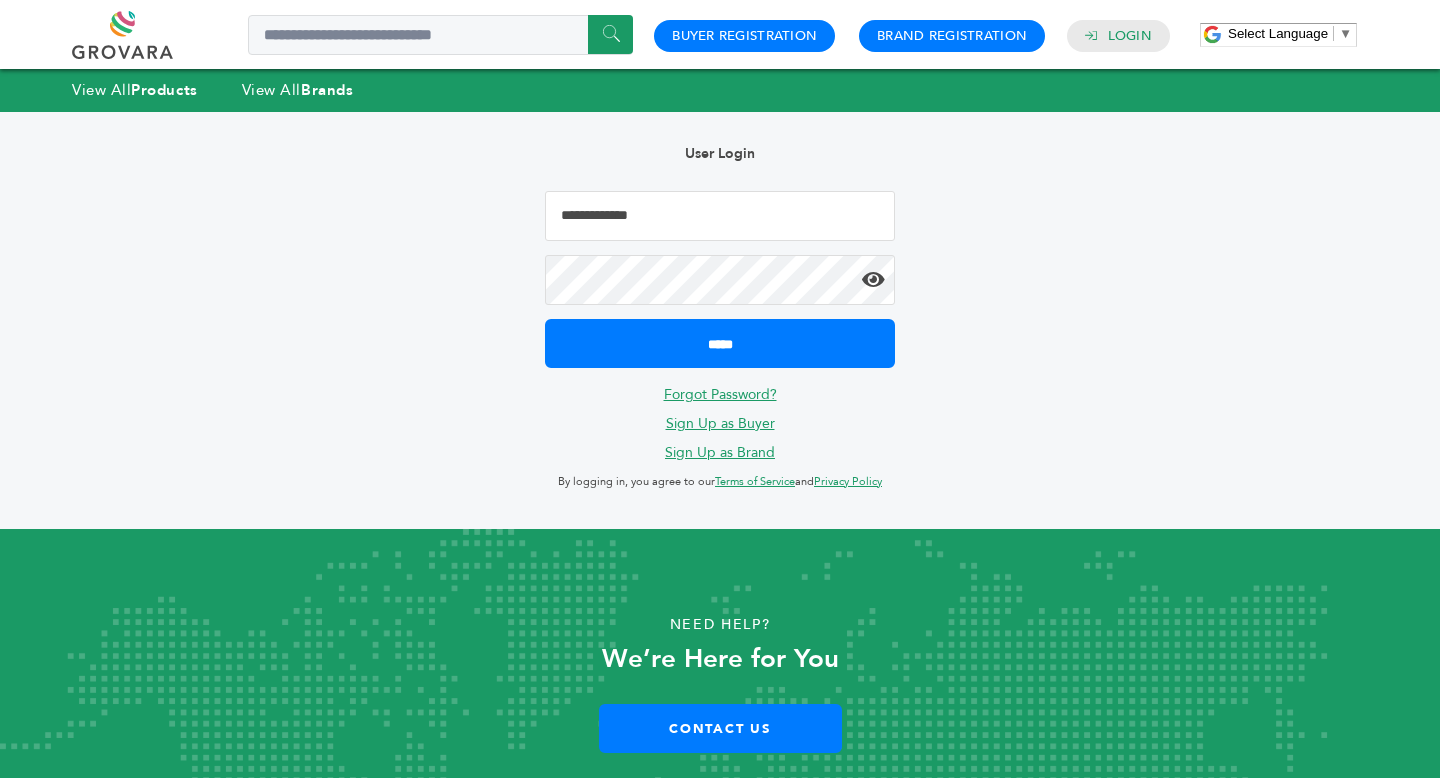 click at bounding box center [720, 216] 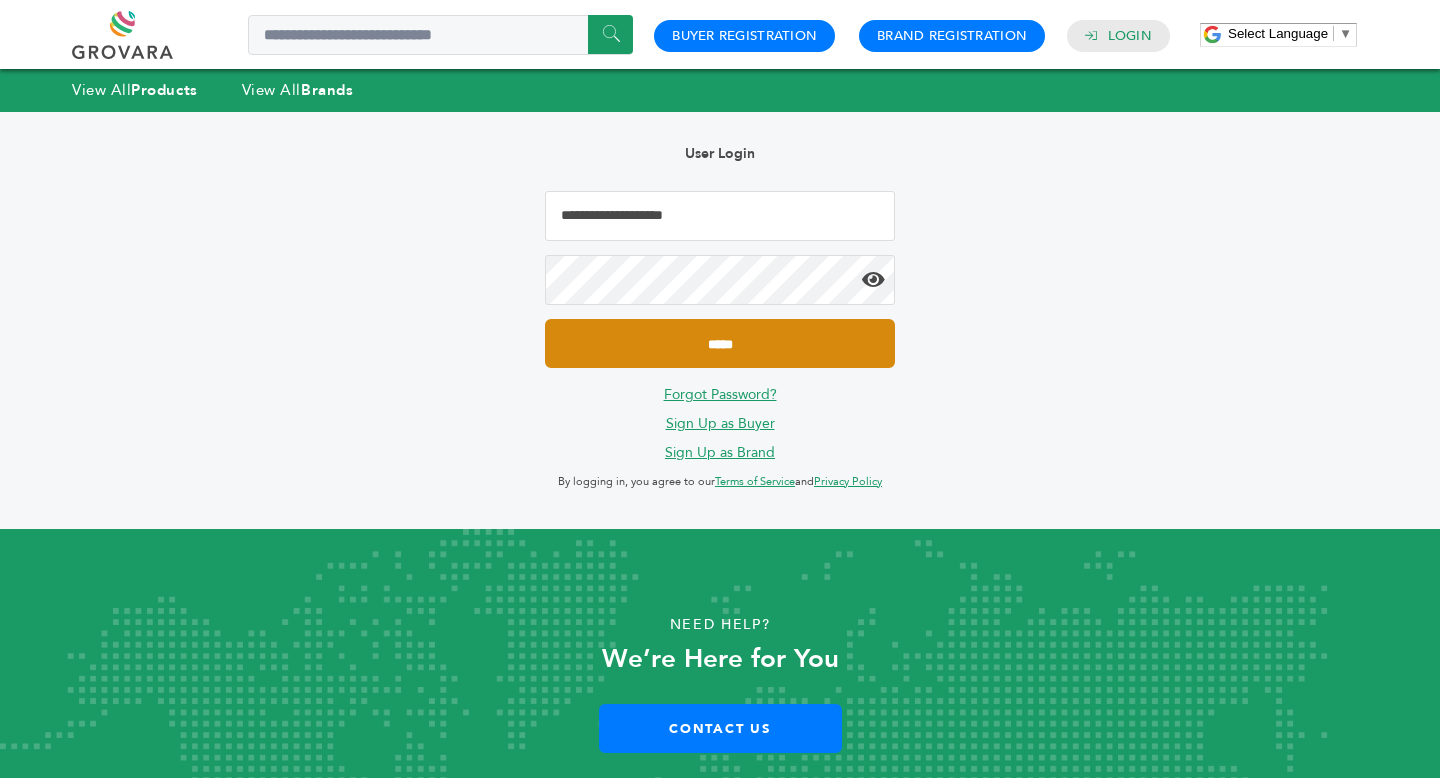 click on "*****" at bounding box center [720, 343] 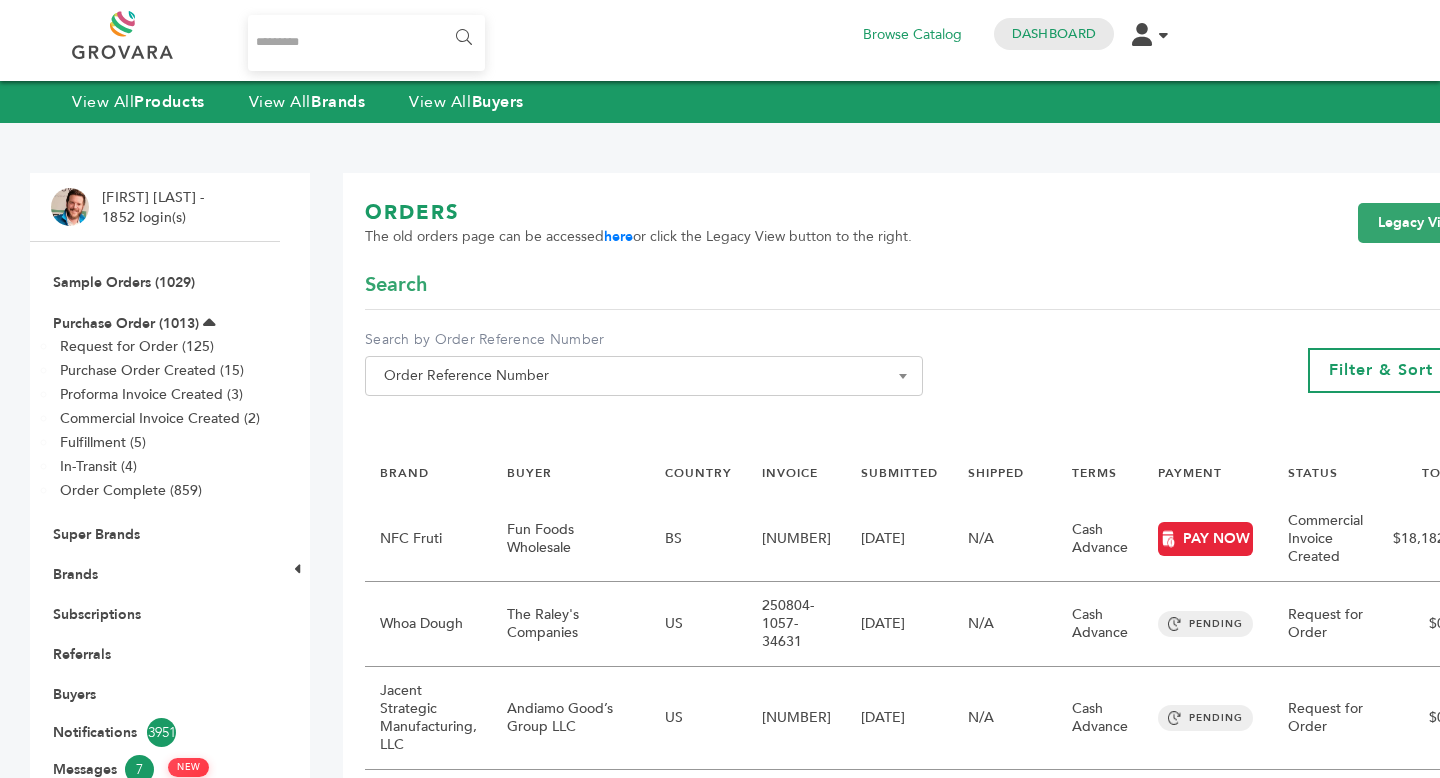 scroll, scrollTop: 0, scrollLeft: 0, axis: both 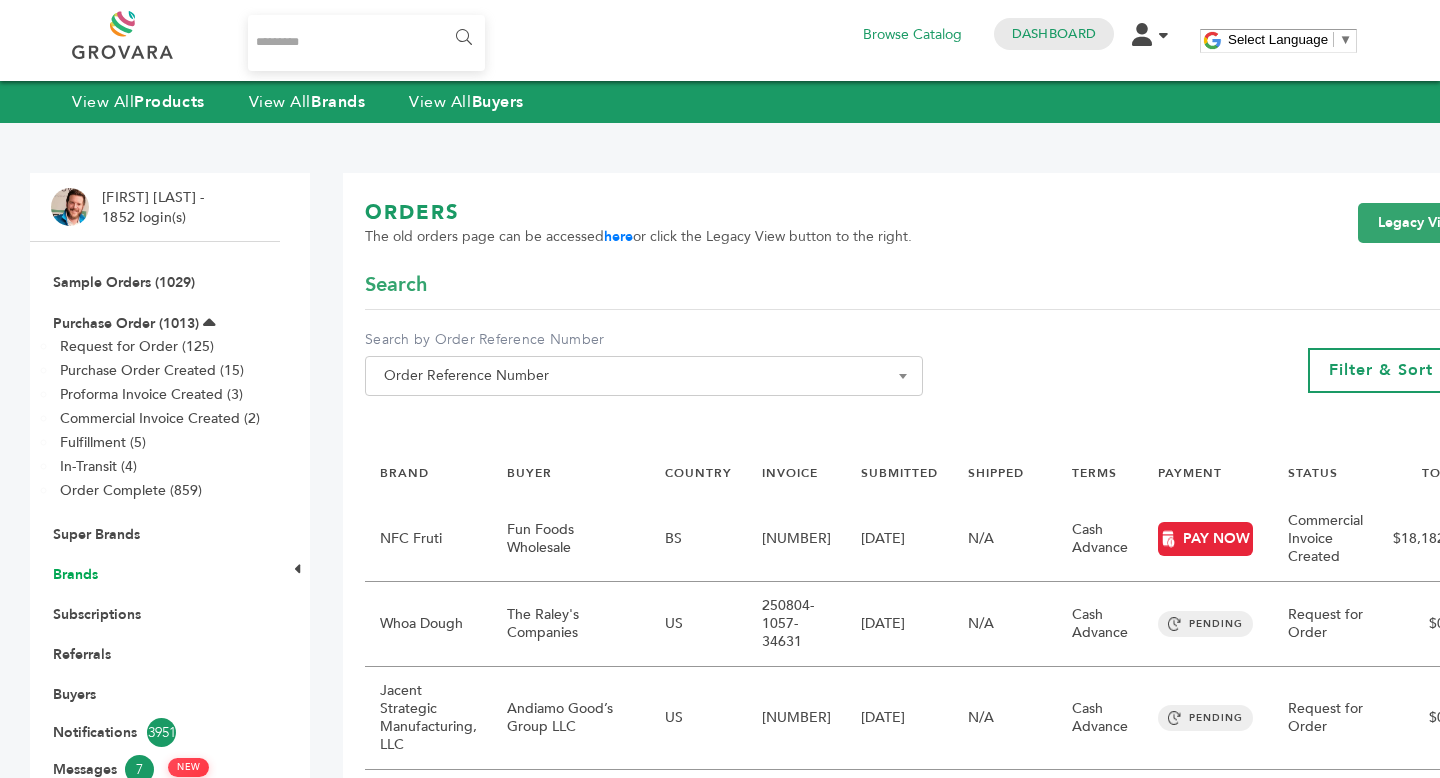 click on "Brands" at bounding box center [75, 574] 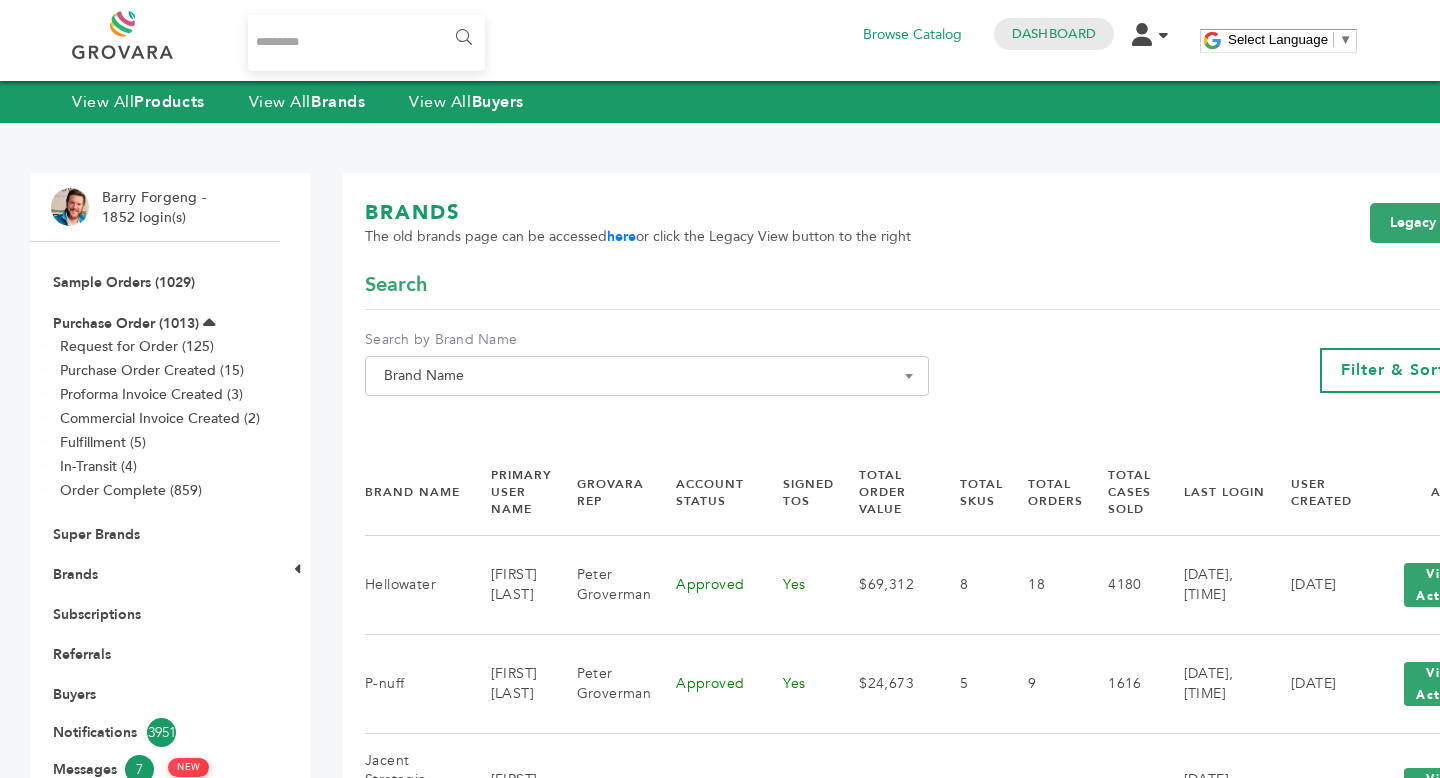 scroll, scrollTop: 0, scrollLeft: 0, axis: both 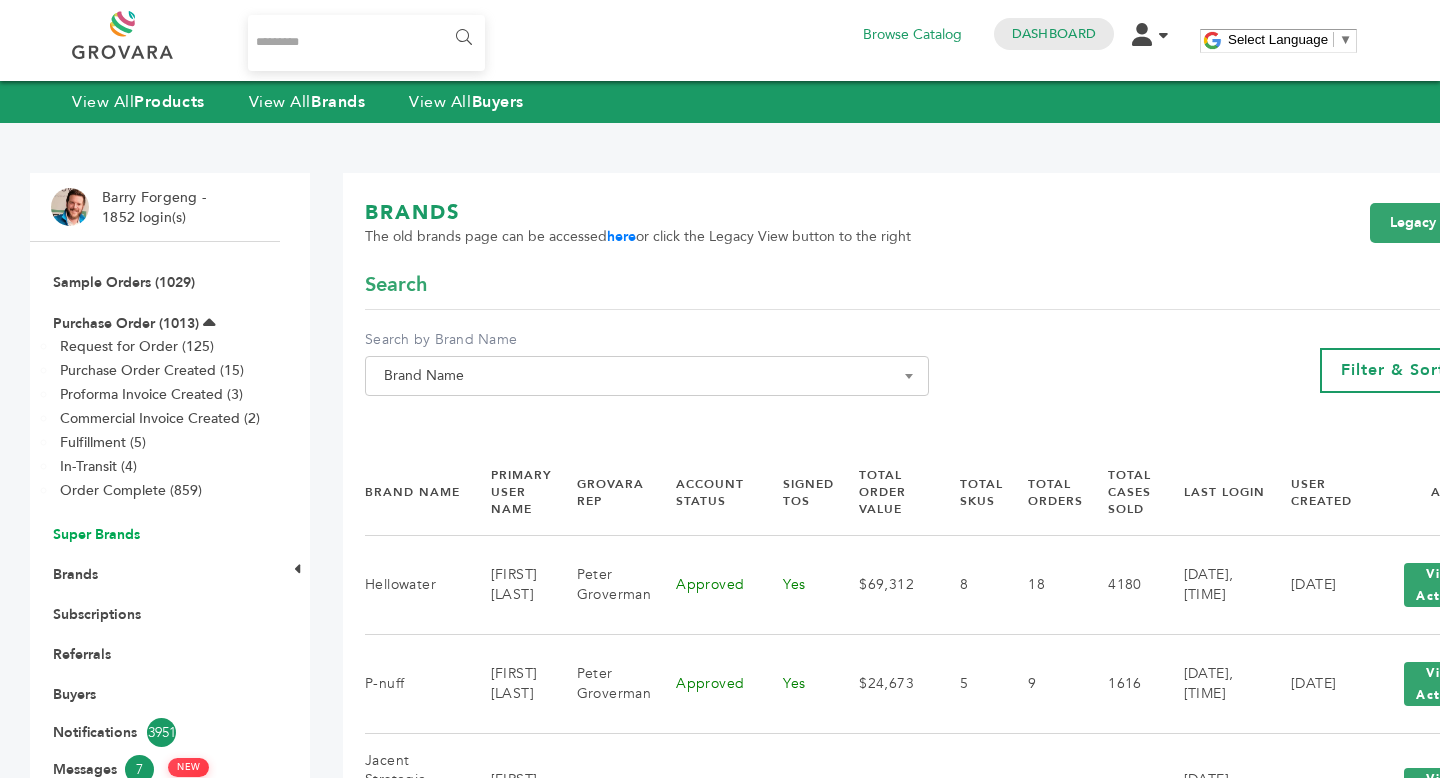 click on "Super Brands" at bounding box center [96, 534] 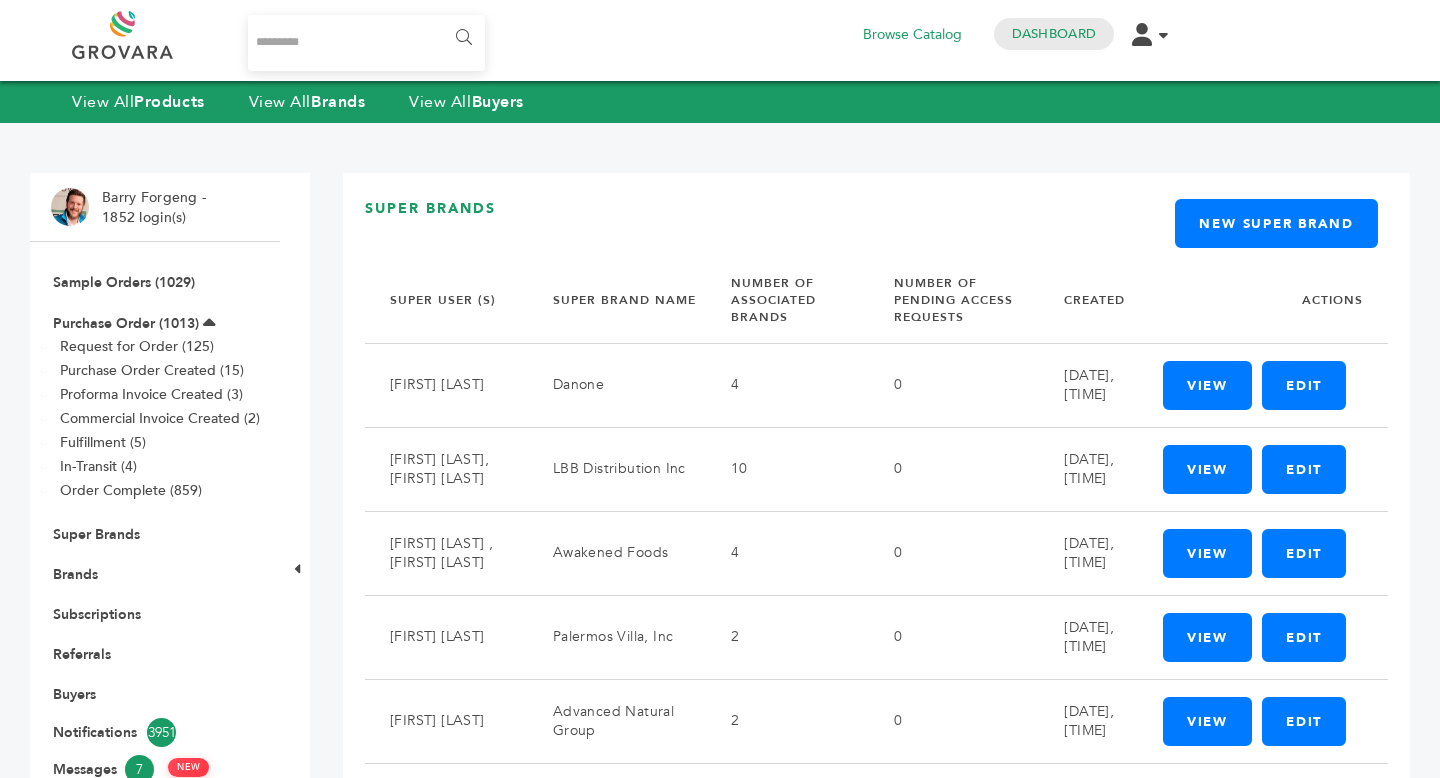 scroll, scrollTop: 0, scrollLeft: 0, axis: both 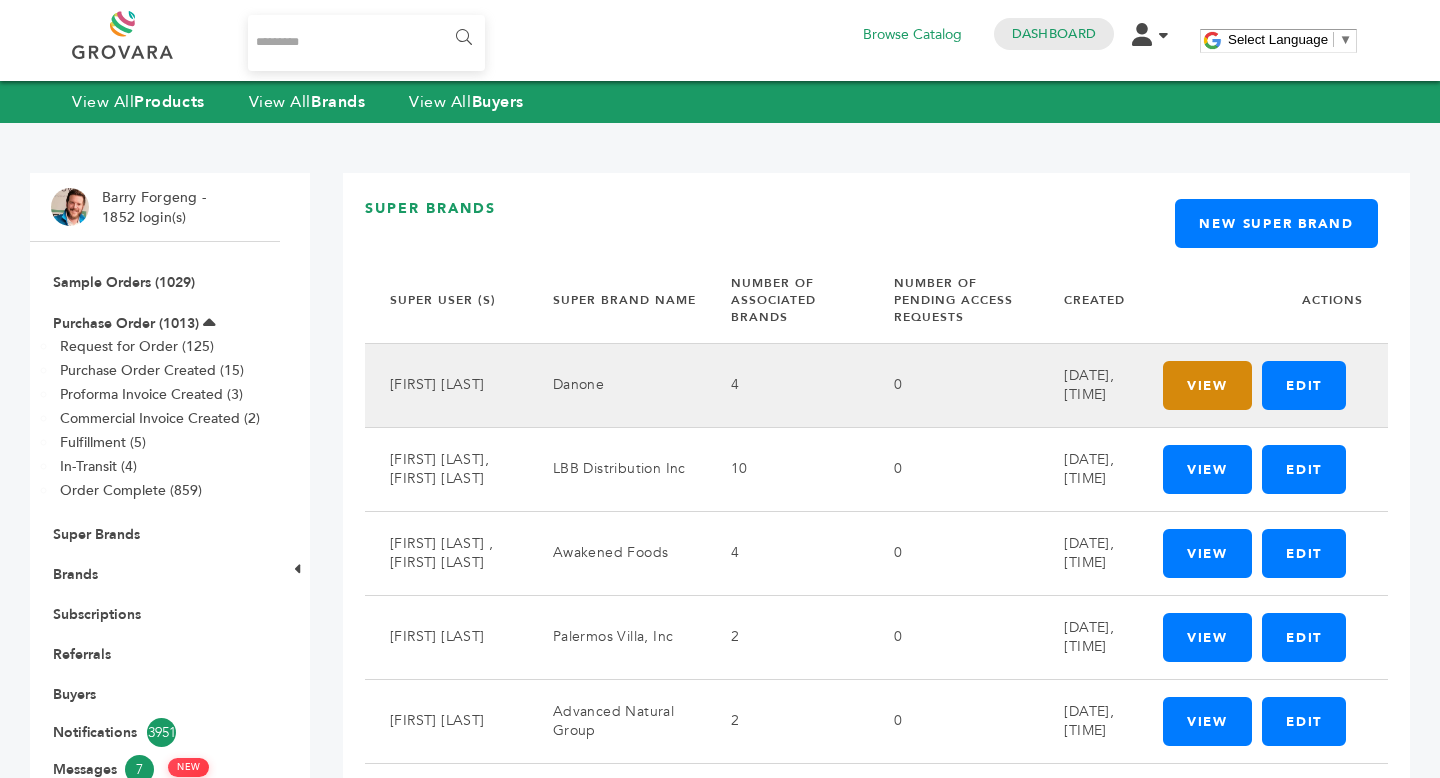 click on "View" at bounding box center [1207, 385] 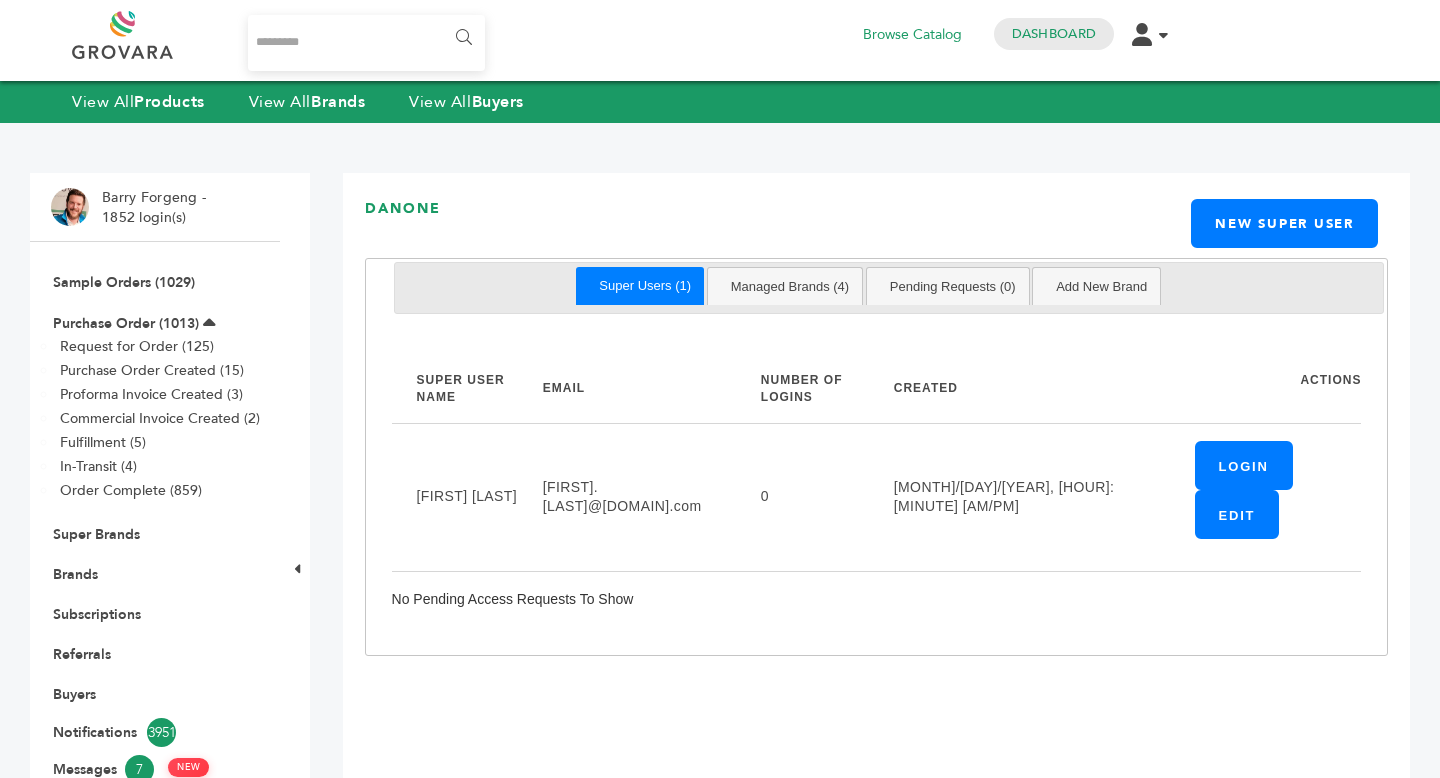 scroll, scrollTop: 0, scrollLeft: 0, axis: both 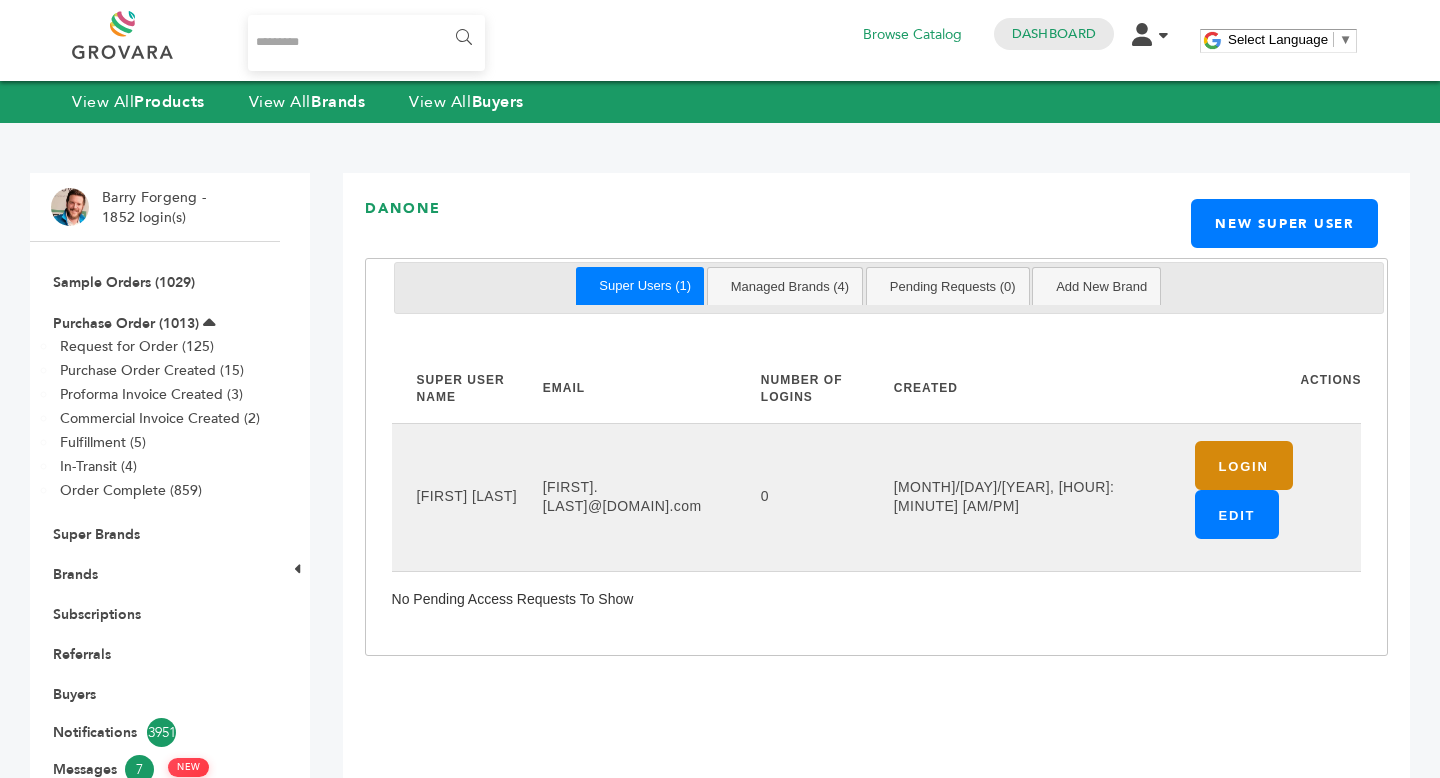 click on "Login" at bounding box center [1244, 465] 